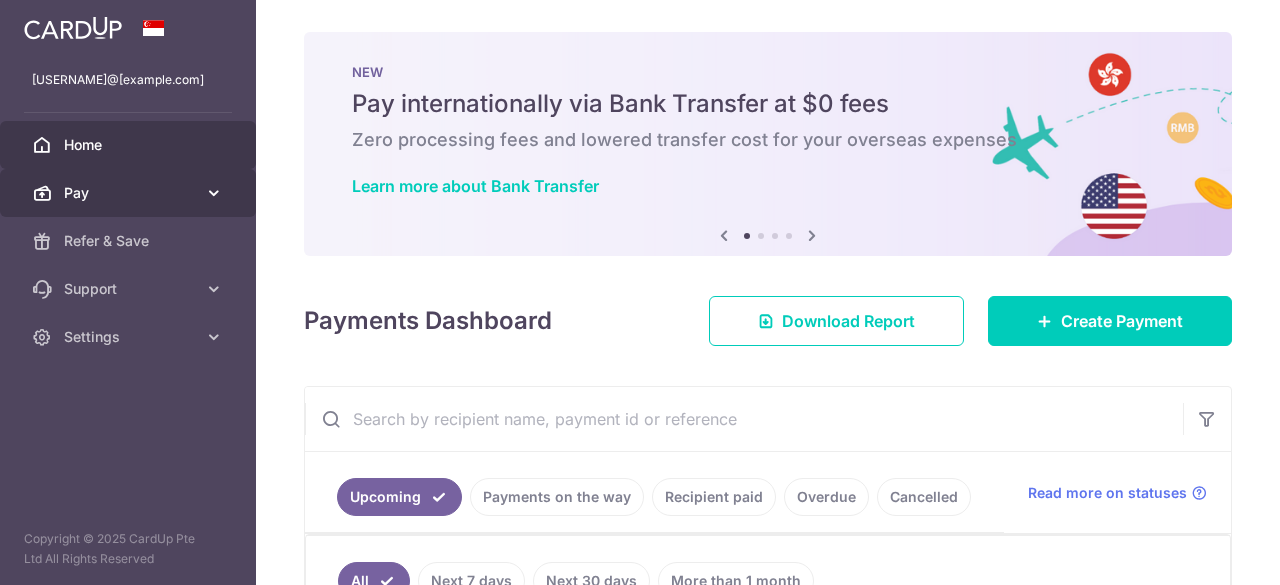 scroll, scrollTop: 0, scrollLeft: 0, axis: both 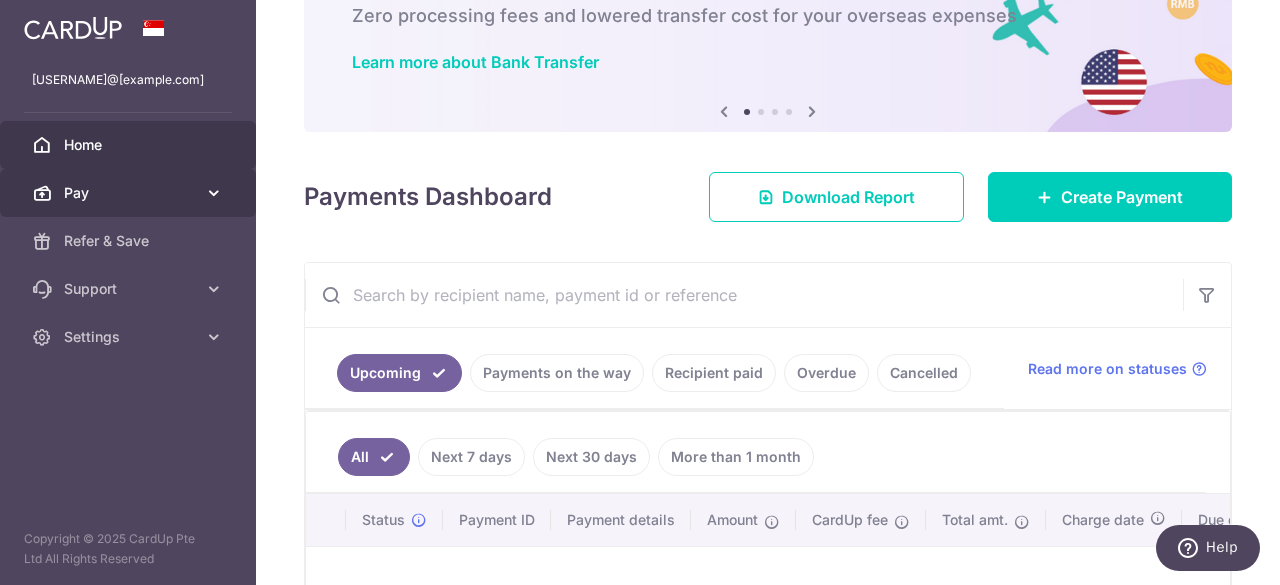 click on "Pay" at bounding box center (130, 193) 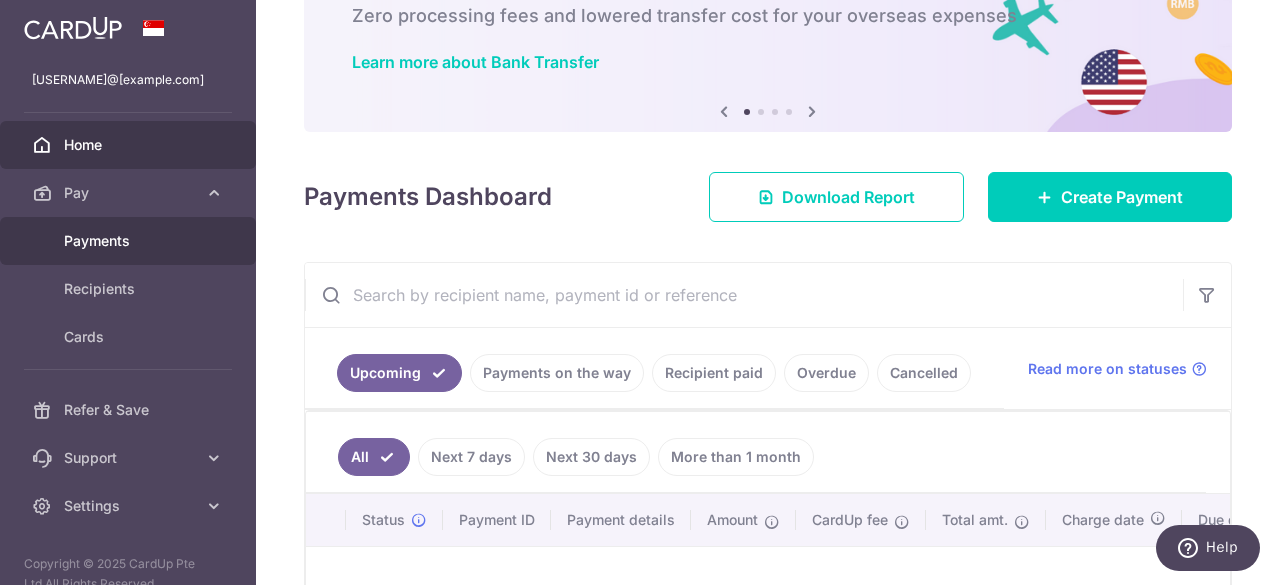 click on "Payments" at bounding box center (130, 241) 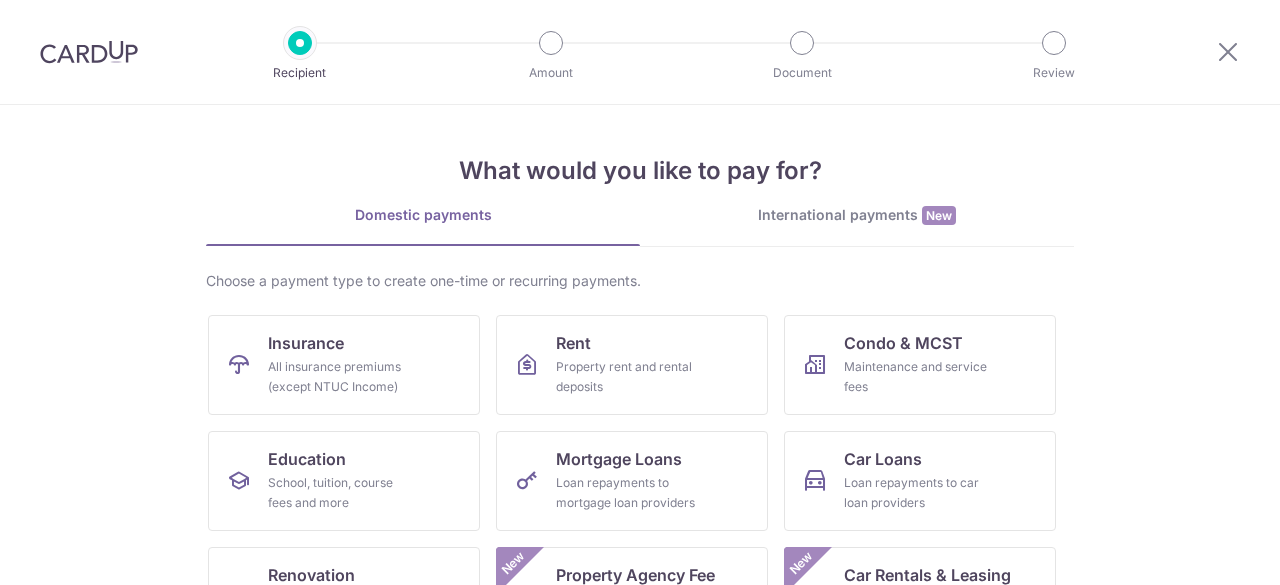 scroll, scrollTop: 0, scrollLeft: 0, axis: both 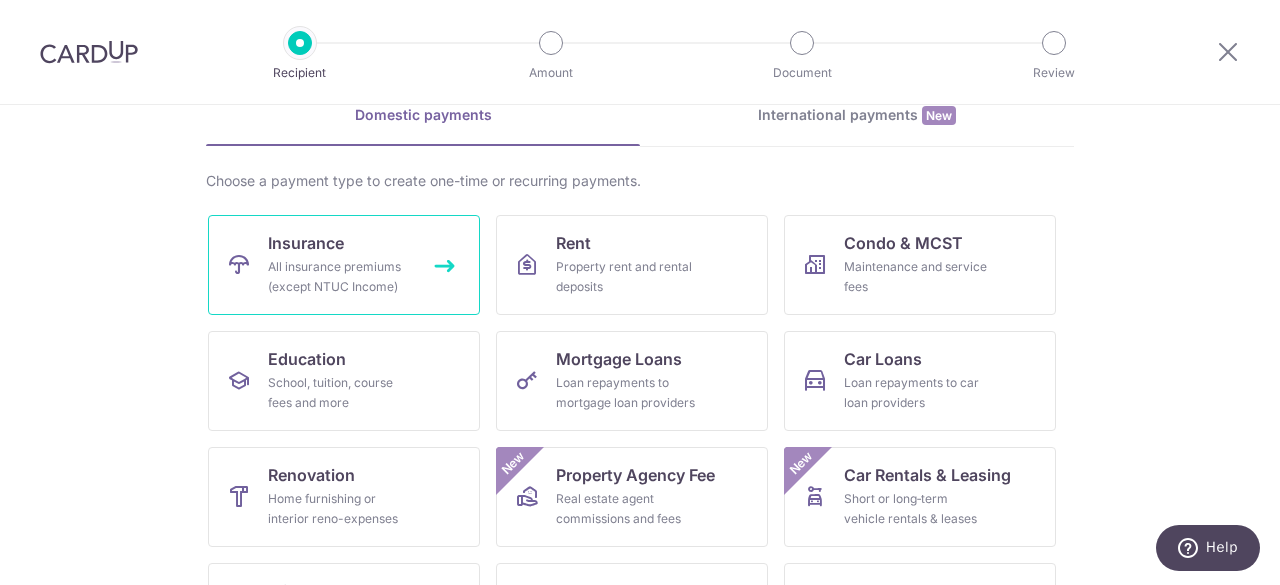 click on "Insurance All insurance premiums (except NTUC Income)" at bounding box center [344, 265] 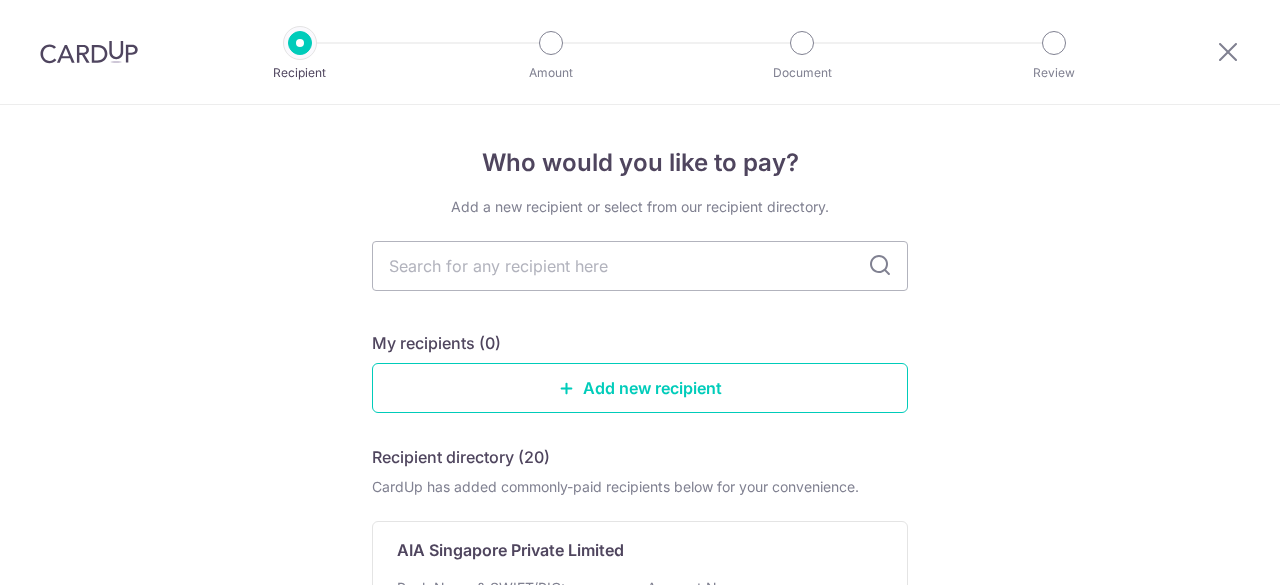 scroll, scrollTop: 0, scrollLeft: 0, axis: both 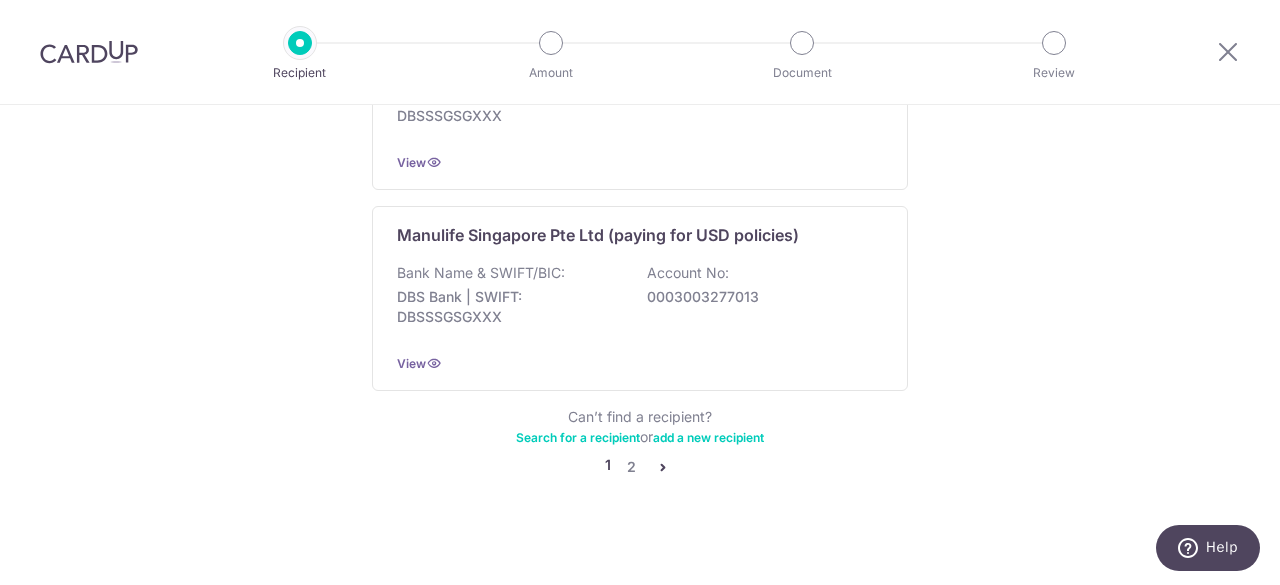 click on "Search for a recipient" at bounding box center (578, 437) 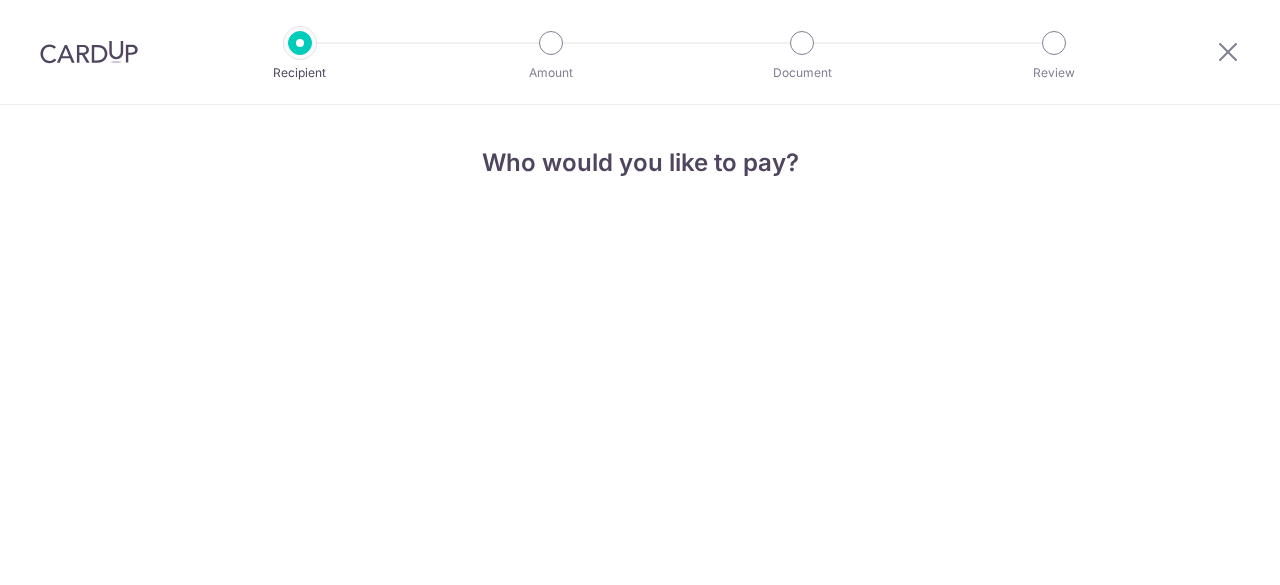 scroll, scrollTop: 0, scrollLeft: 0, axis: both 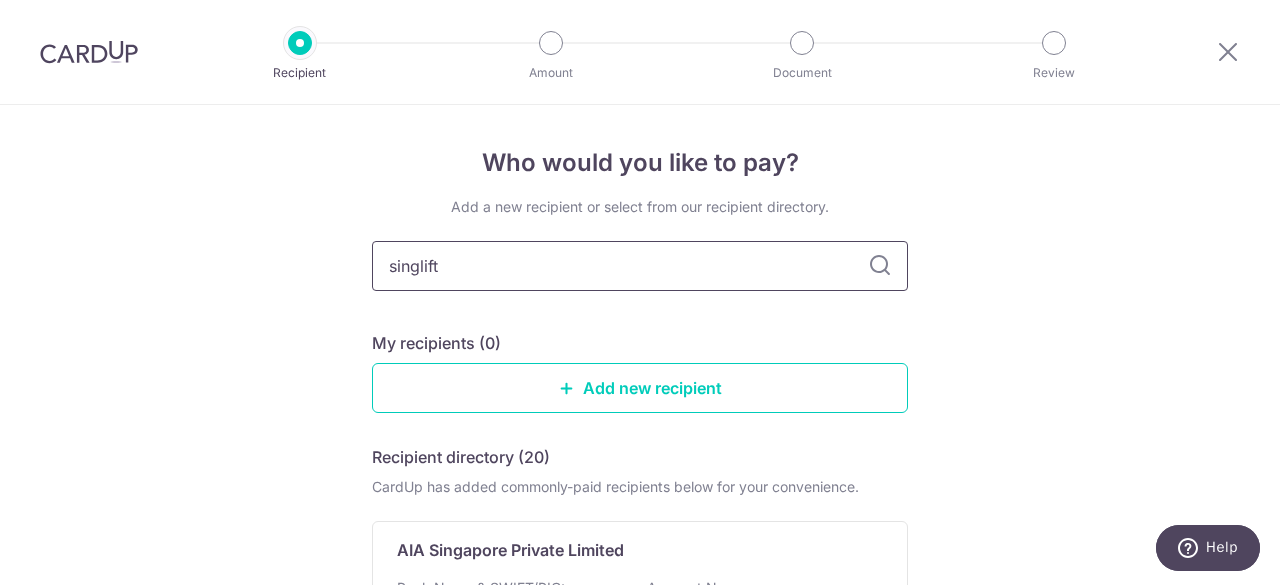 type on "singlift" 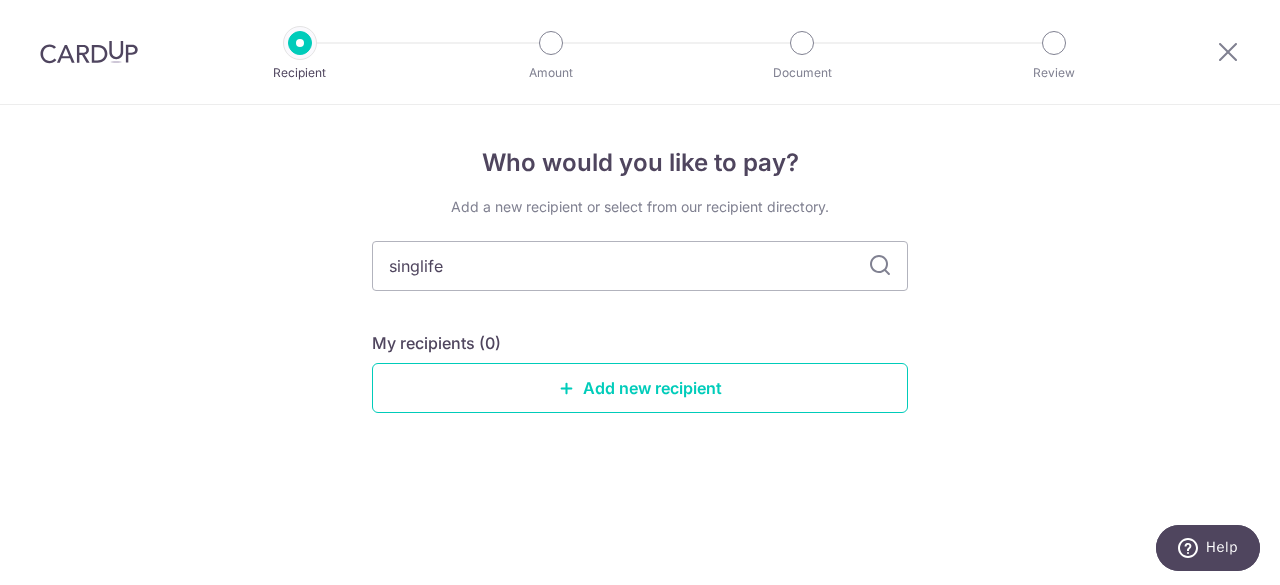 type on "singlife" 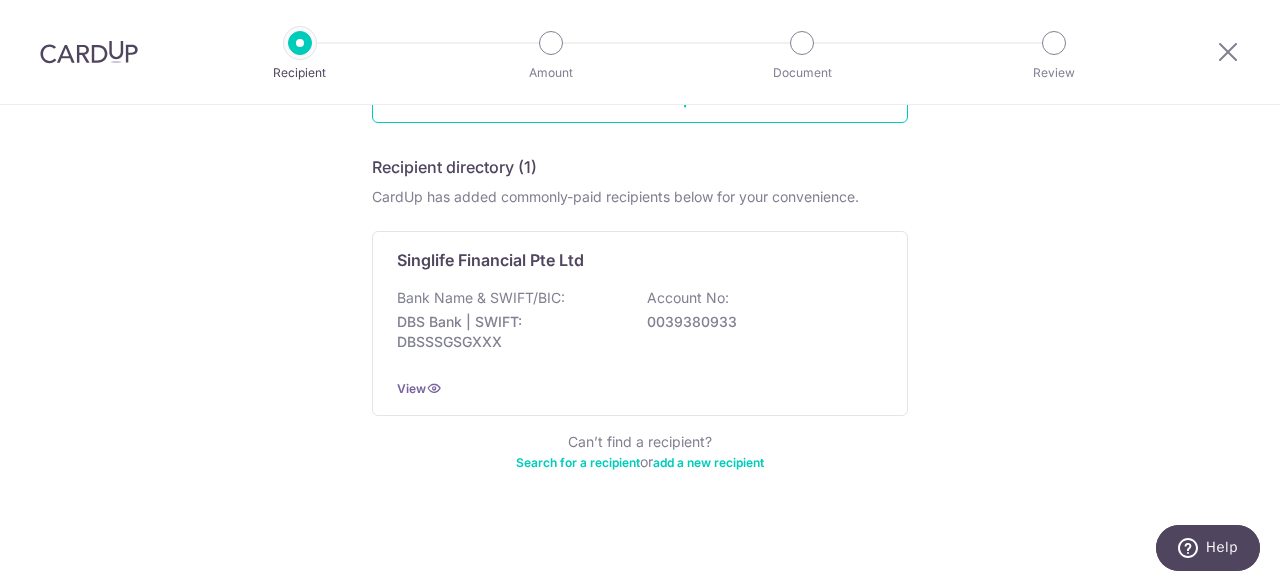 scroll, scrollTop: 292, scrollLeft: 0, axis: vertical 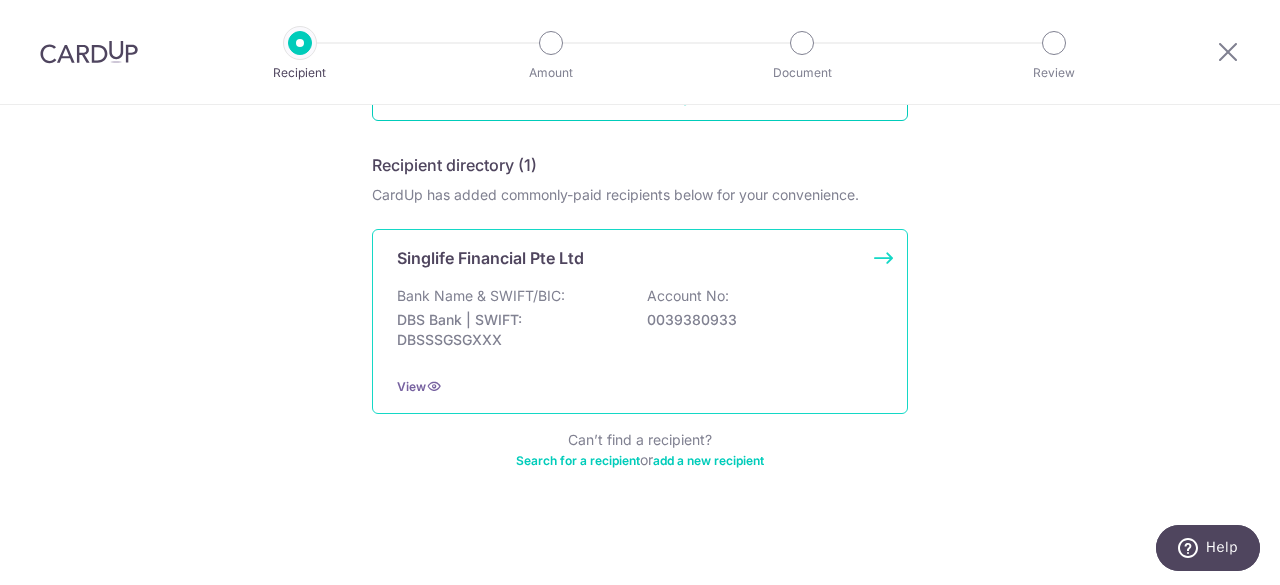 click on "DBS Bank | SWIFT: DBSSSGSGXXX" at bounding box center (509, 330) 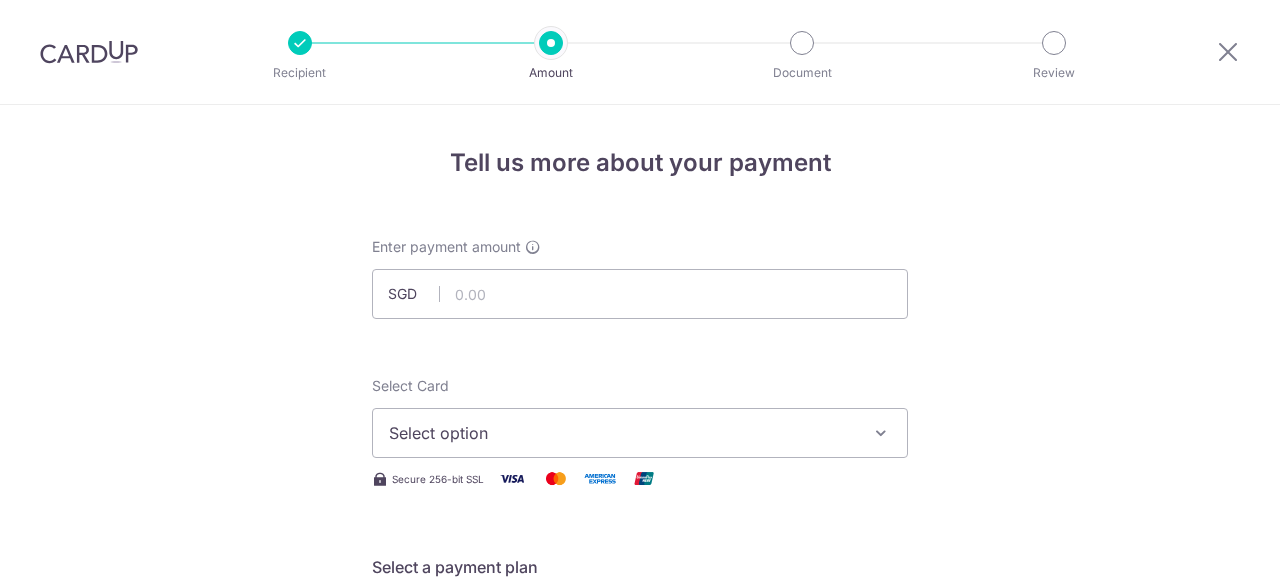 scroll, scrollTop: 0, scrollLeft: 0, axis: both 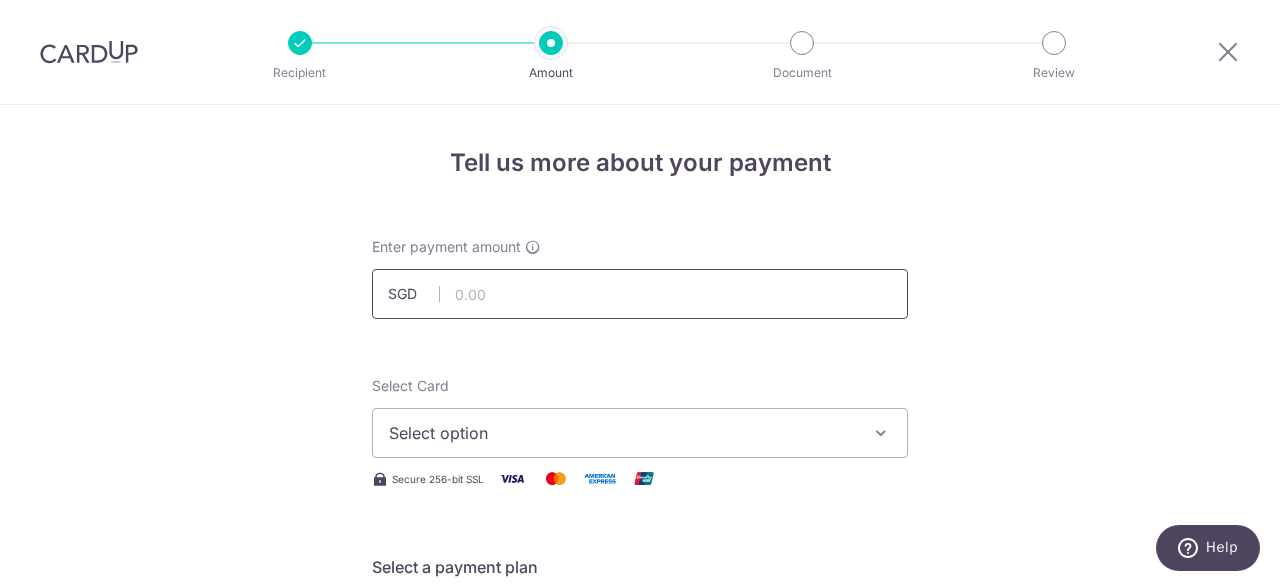 click at bounding box center [640, 294] 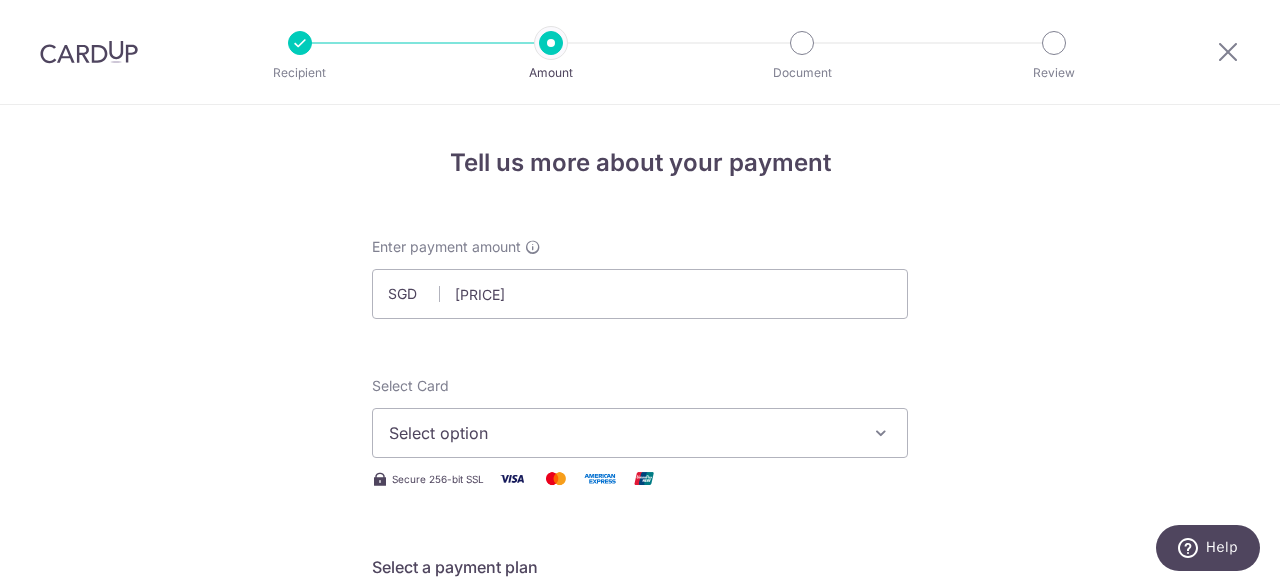 type on "[PRICE]" 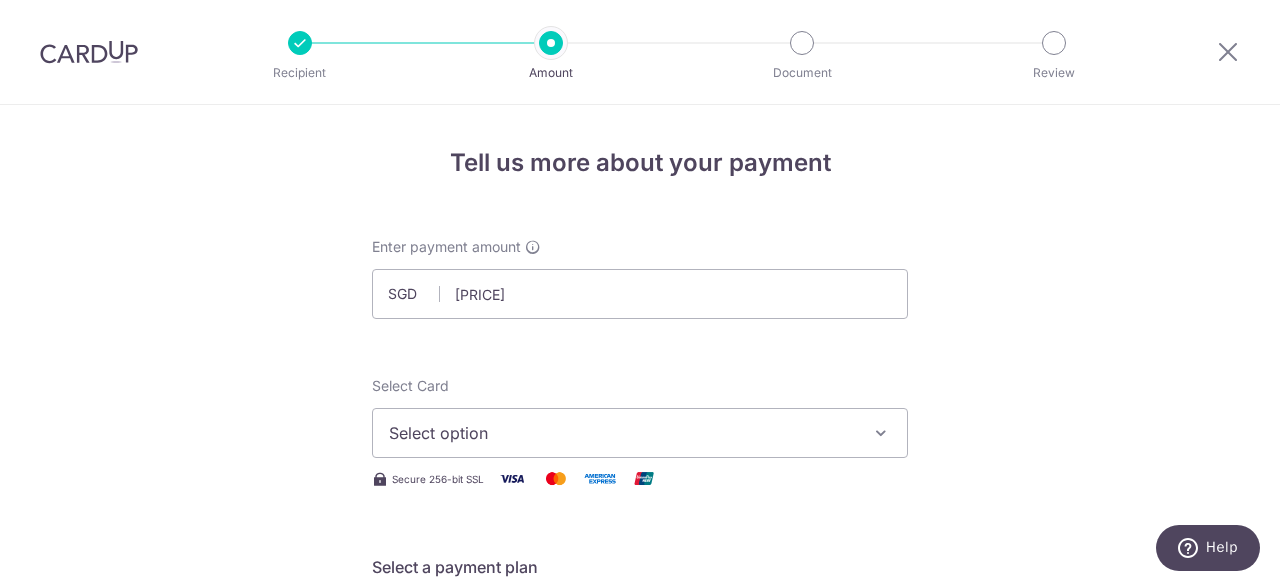 click on "SGD [PRICE]
[PRICE]
Select Card
Select option
Add credit card
Your Cards
**** [LAST_FOUR_DIGITS]
Secure 256-bit SSL
Text
New card details
Card
Secure 256-bit SSL" at bounding box center [640, 1009] 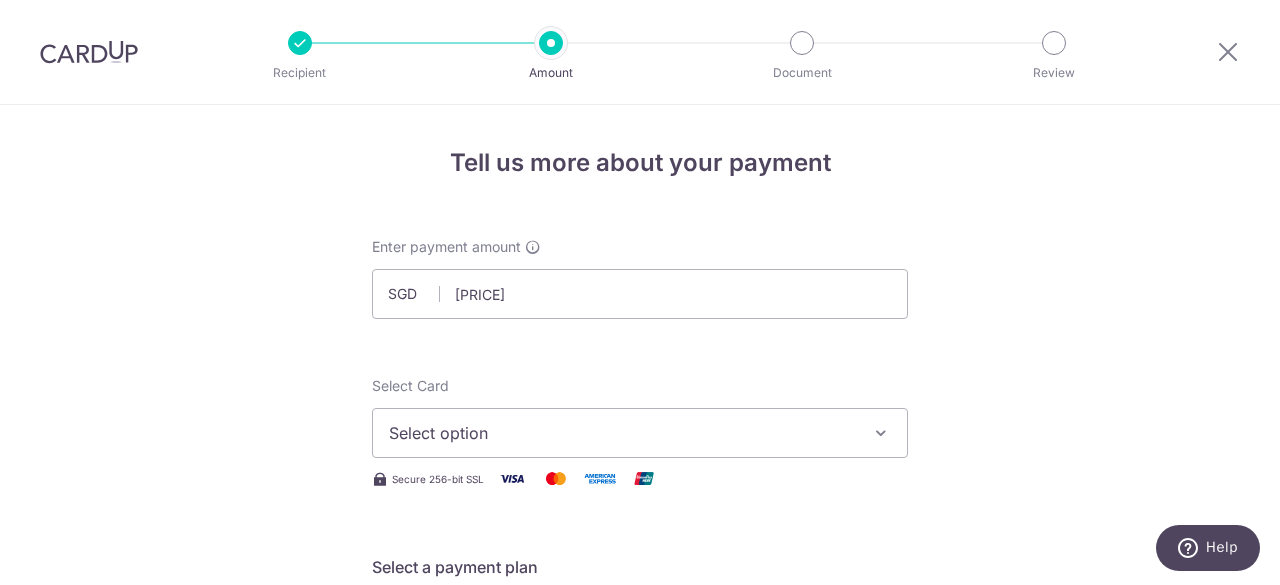 click on "SGD [PRICE]
[PRICE]
Select Card
Select option
Add credit card
Your Cards
**** [LAST_FOUR_DIGITS]
Secure 256-bit SSL
Text
New card details
Card
Secure 256-bit SSL" at bounding box center [640, 1009] 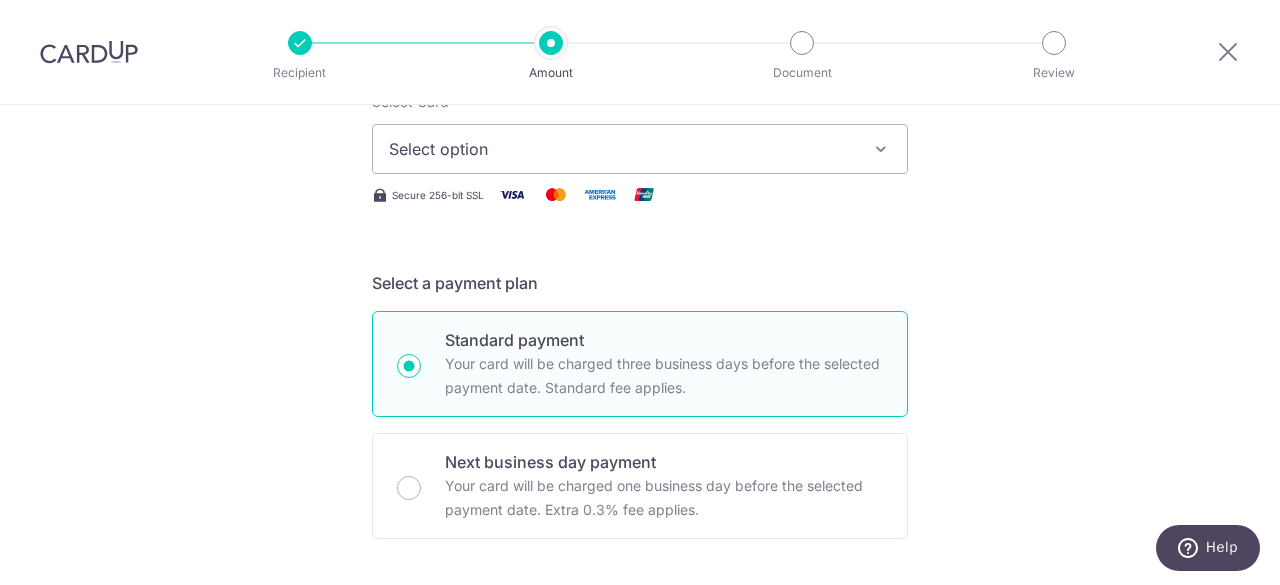scroll, scrollTop: 200, scrollLeft: 0, axis: vertical 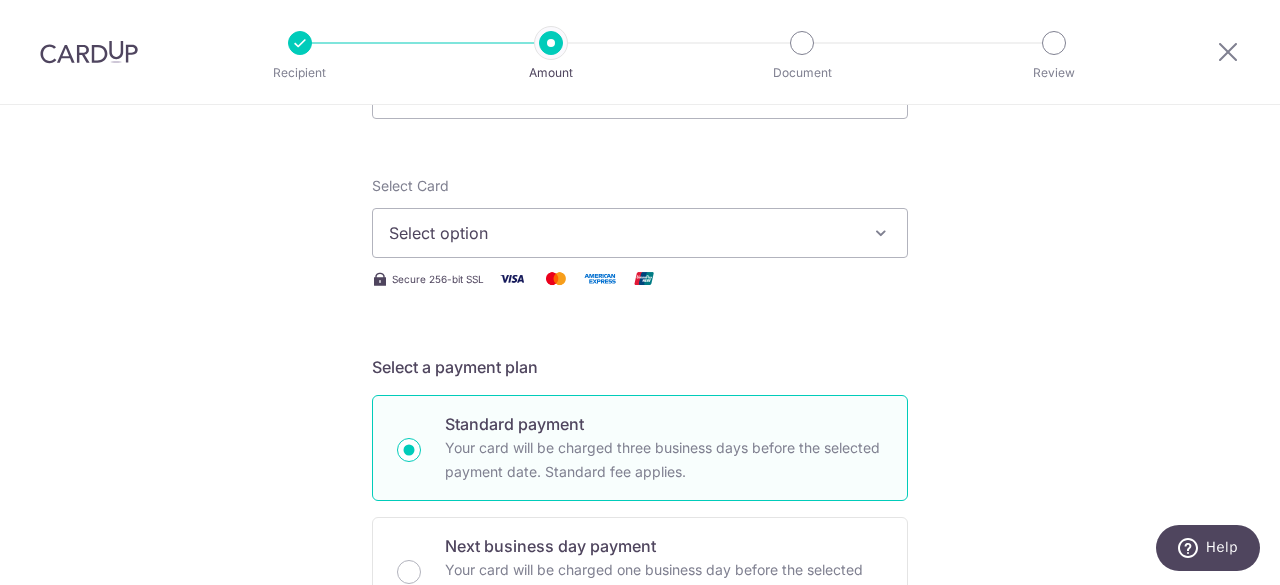click on "Select option" at bounding box center [622, 233] 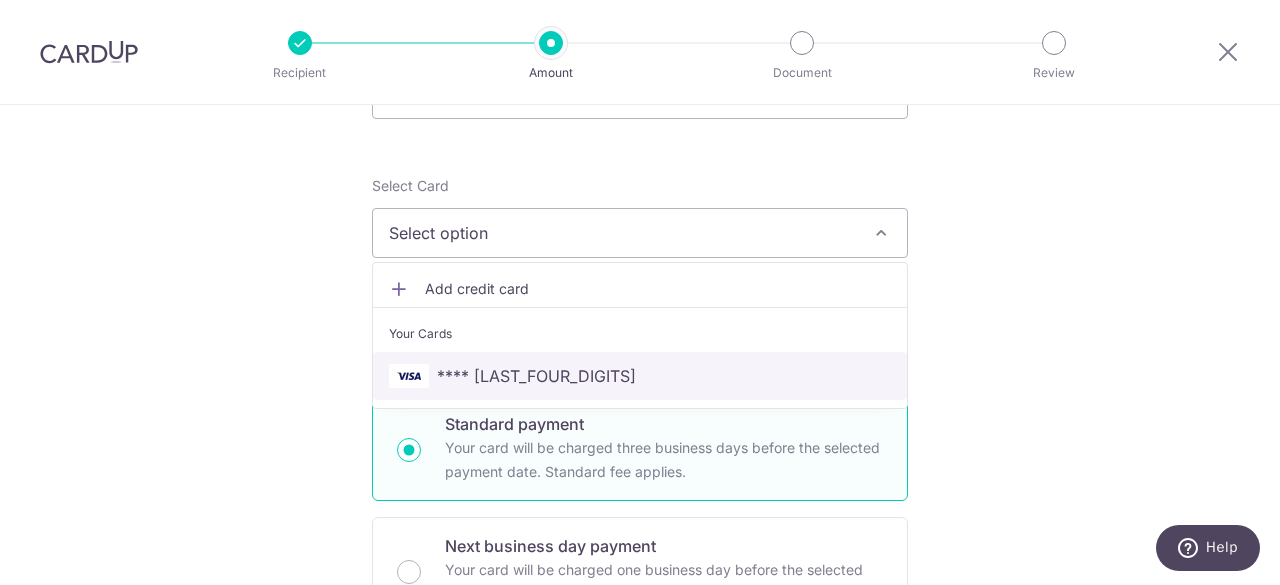 click on "**** [LAST_FOUR_DIGITS]" at bounding box center [640, 376] 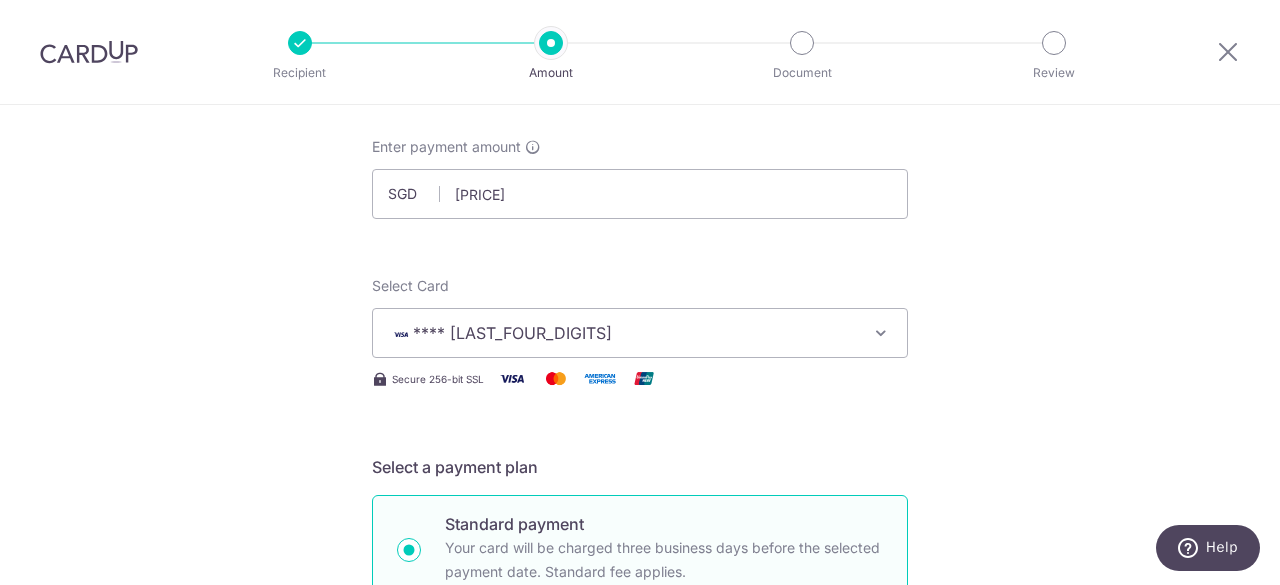 scroll, scrollTop: 0, scrollLeft: 0, axis: both 